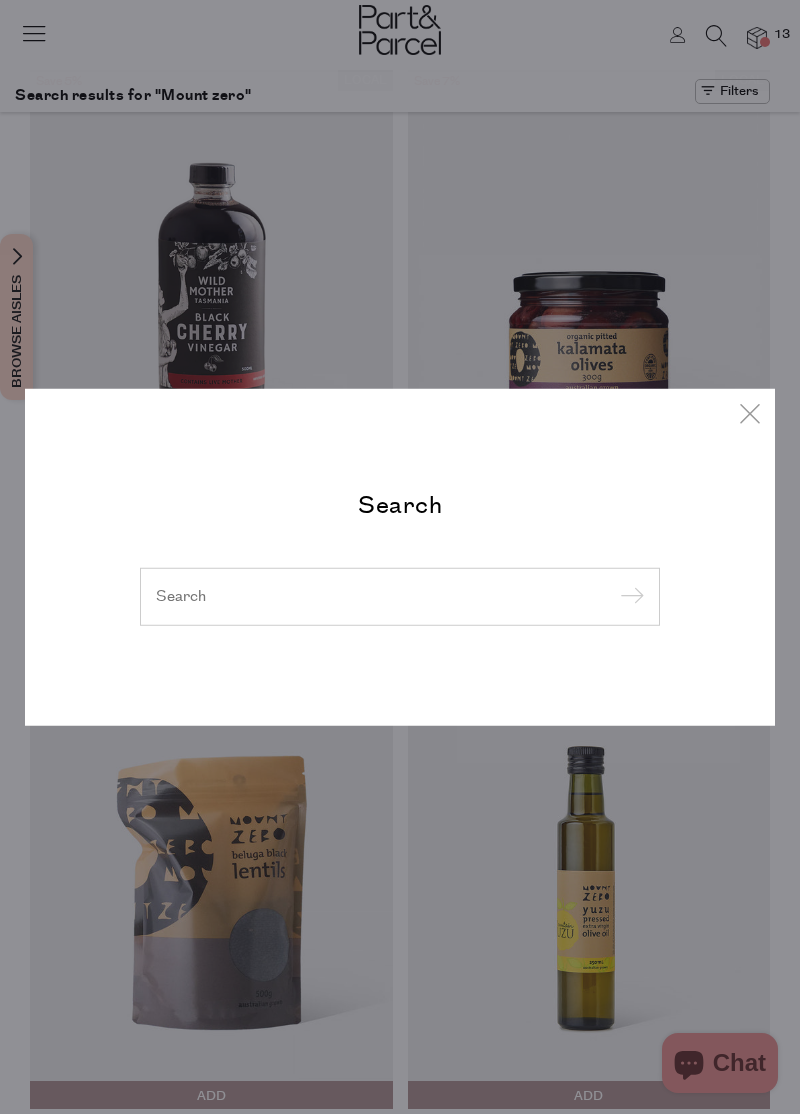 scroll, scrollTop: 0, scrollLeft: 0, axis: both 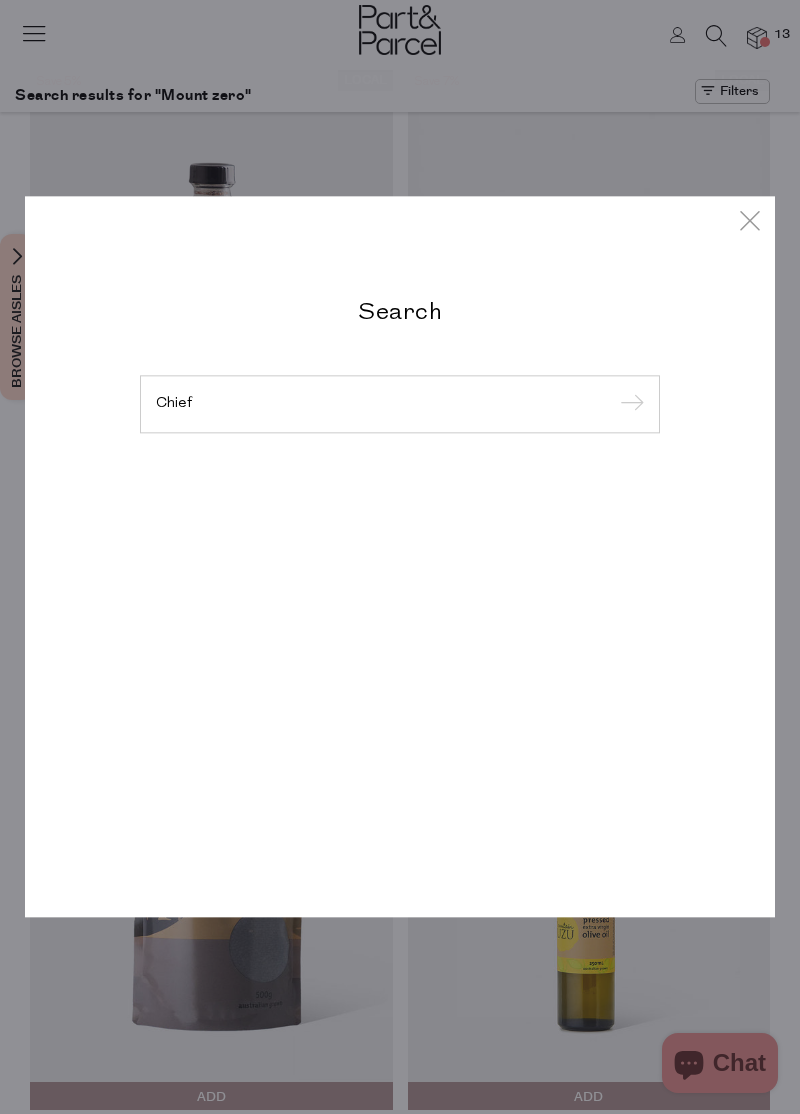 type on "Chief" 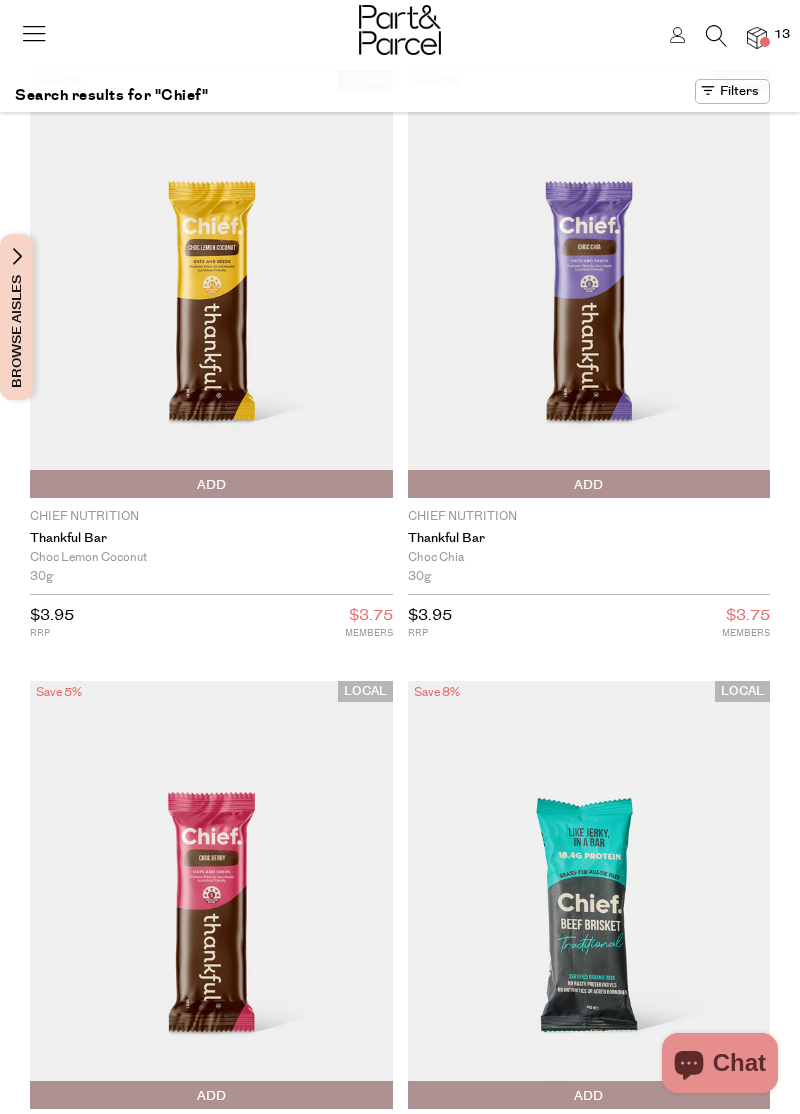 scroll, scrollTop: 0, scrollLeft: 0, axis: both 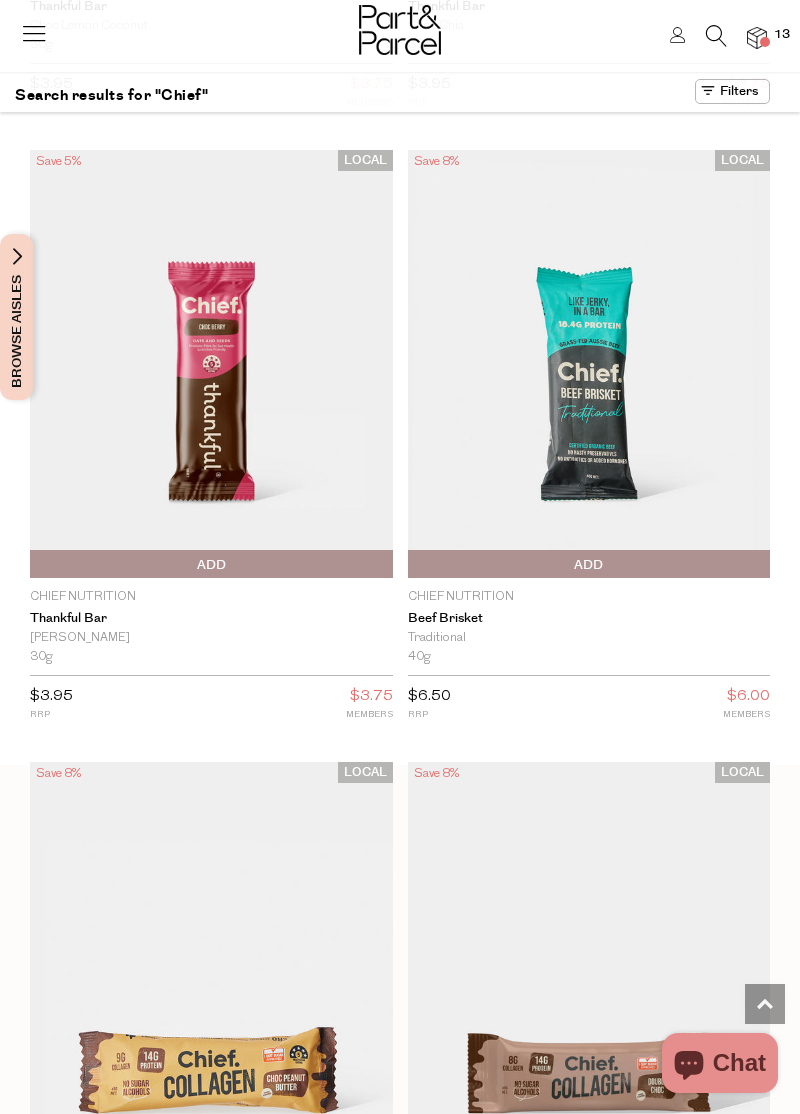 click at bounding box center (589, 364) 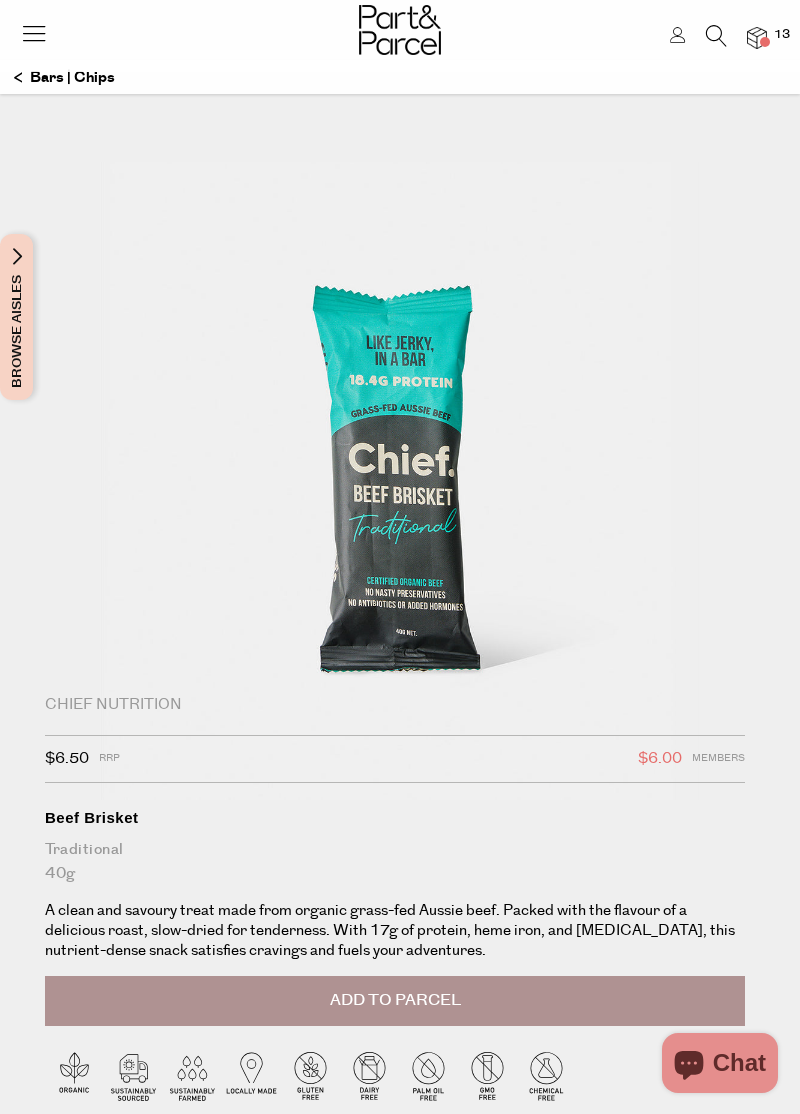 scroll, scrollTop: 0, scrollLeft: 0, axis: both 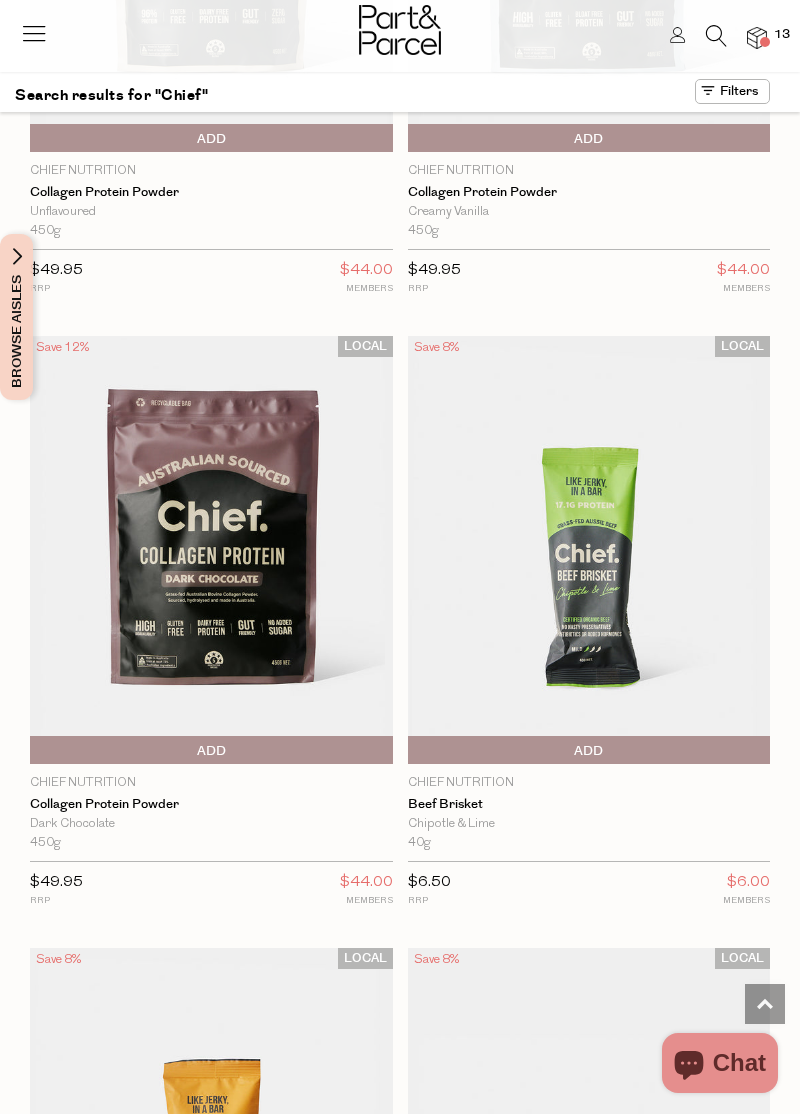 click at bounding box center [589, 550] 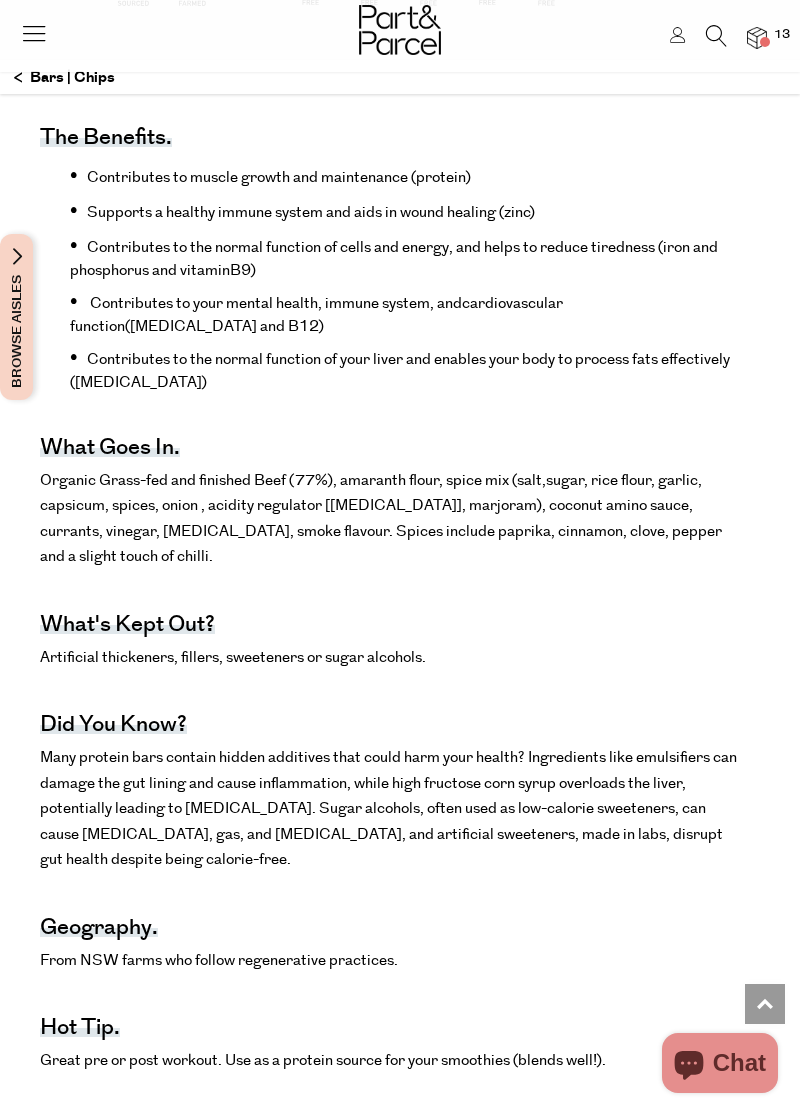 scroll, scrollTop: 0, scrollLeft: 0, axis: both 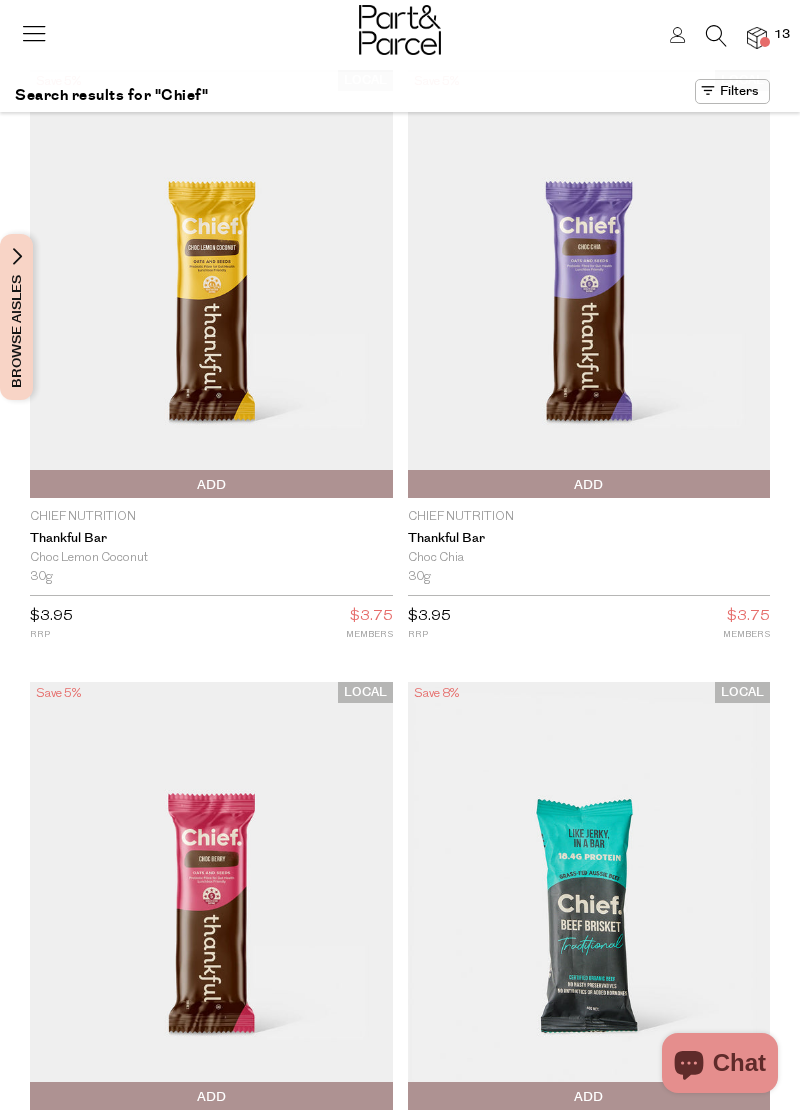 click at bounding box center (716, 36) 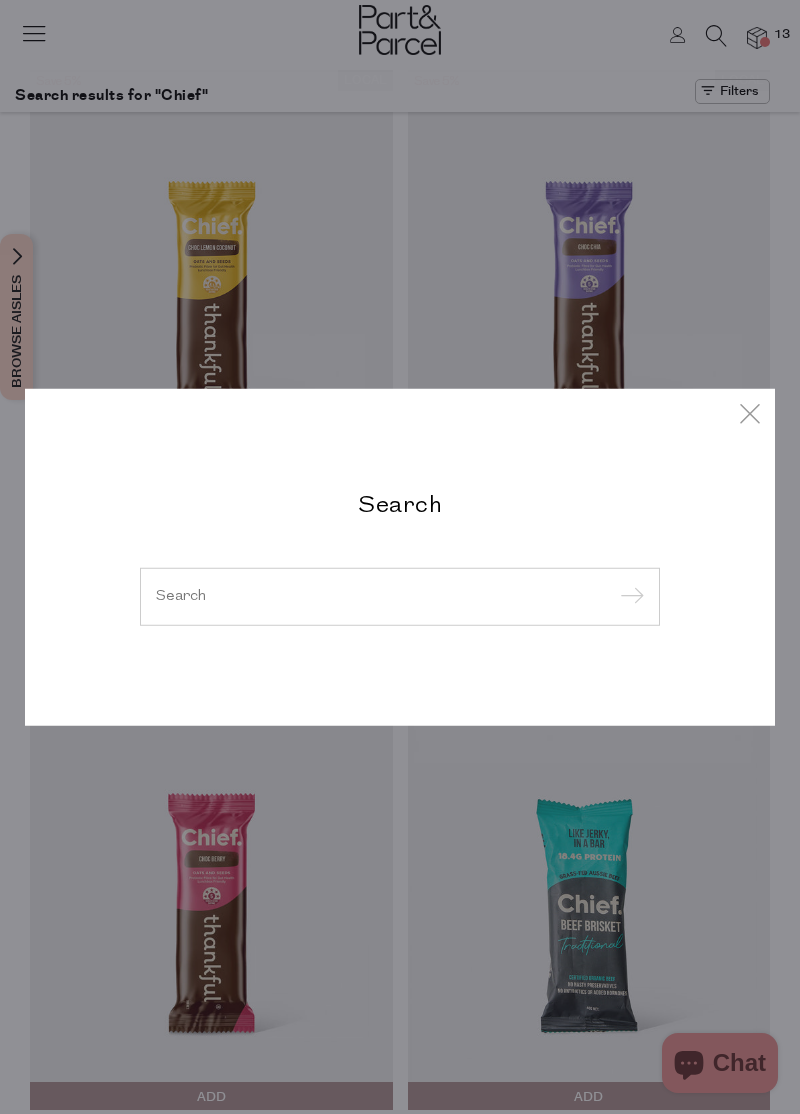 click on "Search" at bounding box center (400, 557) 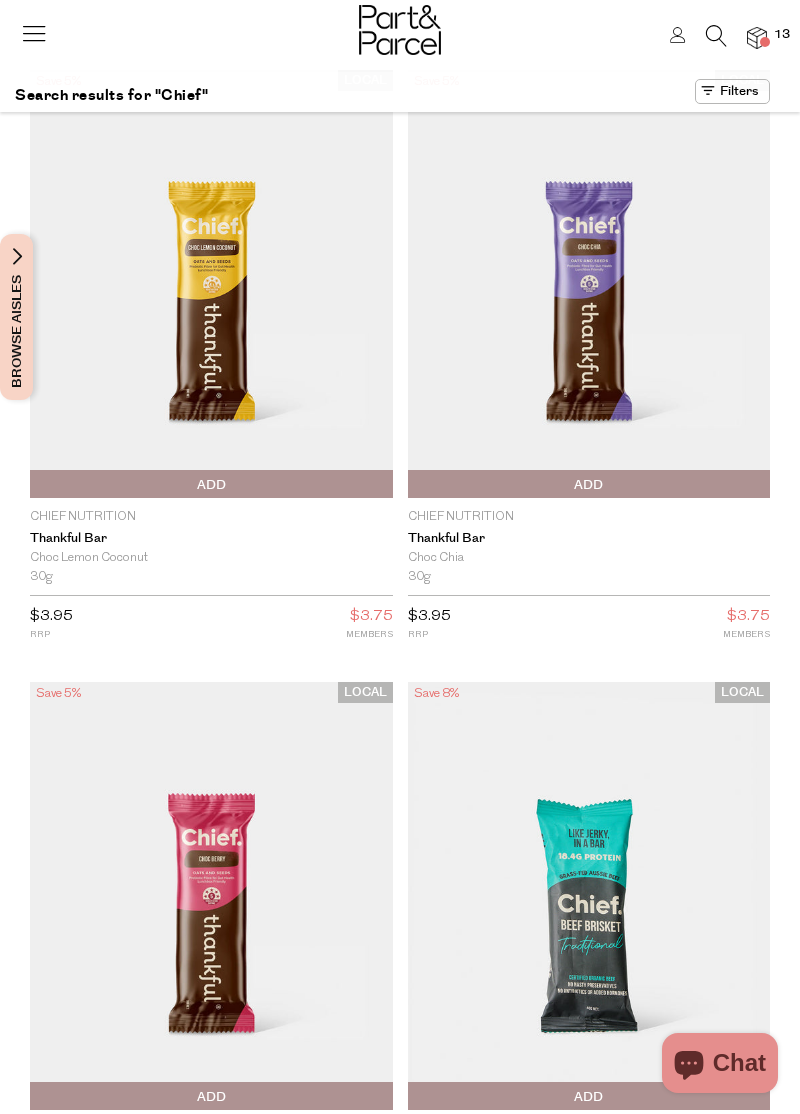 click at bounding box center [716, 36] 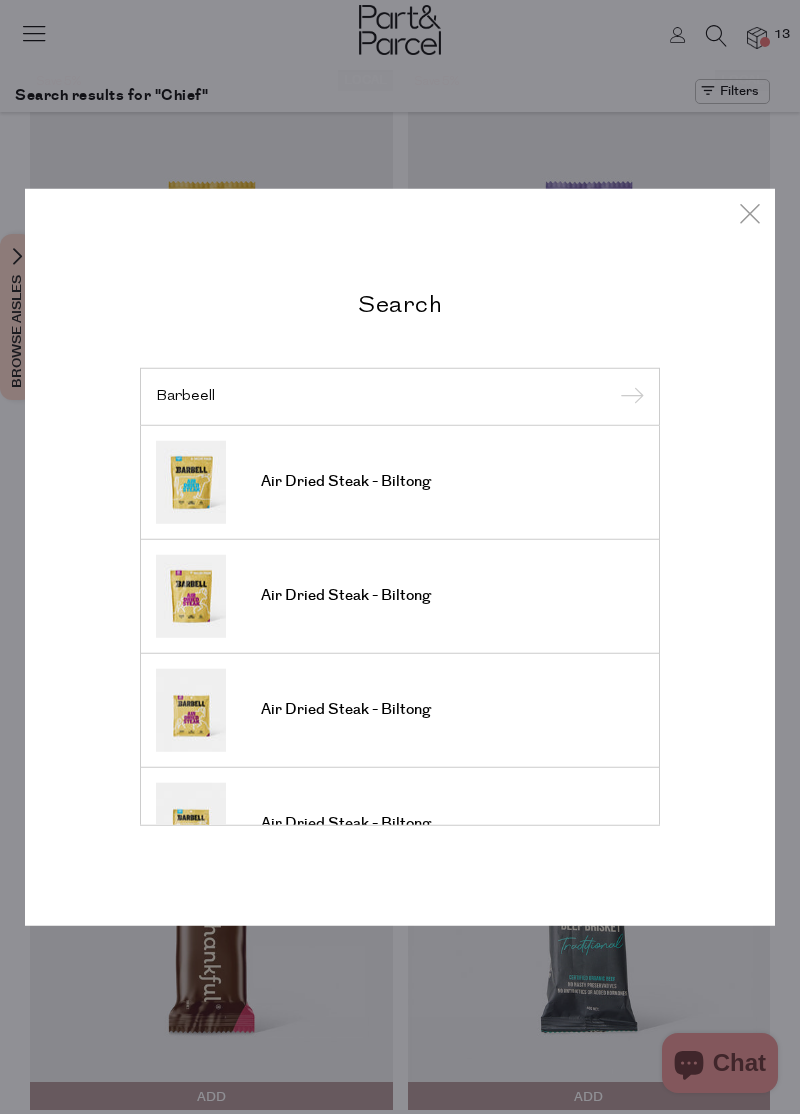type on "Barbeell" 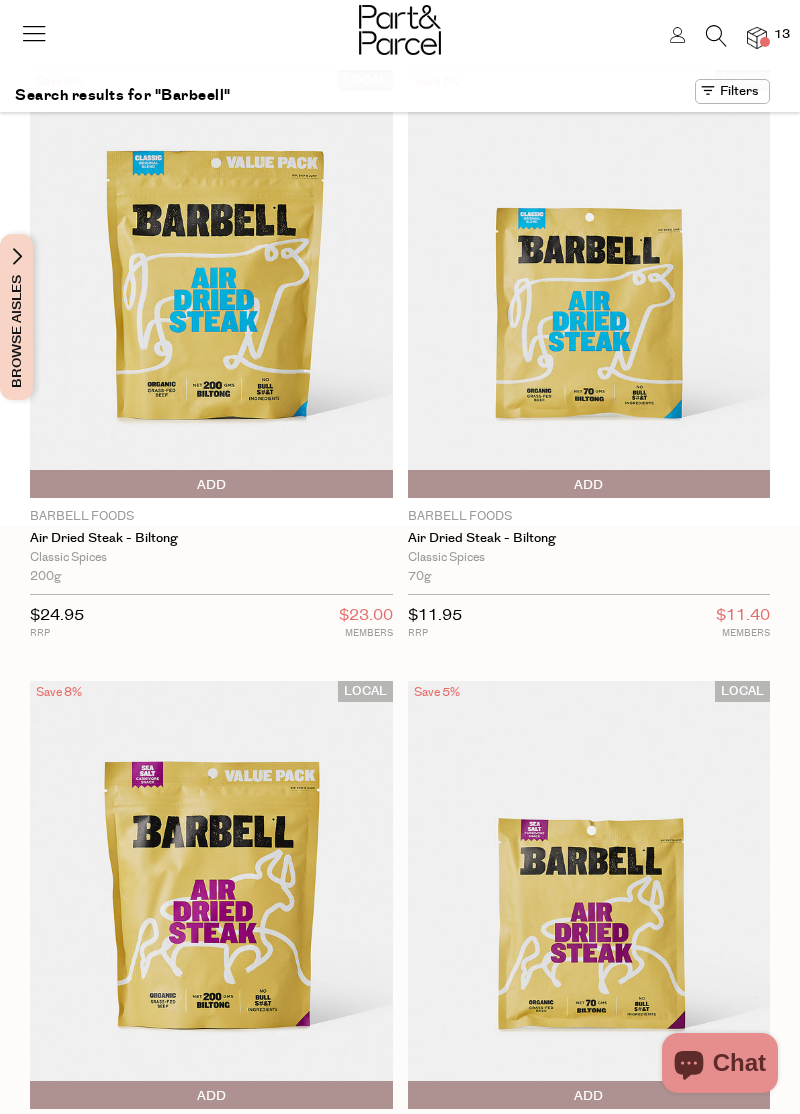 scroll, scrollTop: 0, scrollLeft: 0, axis: both 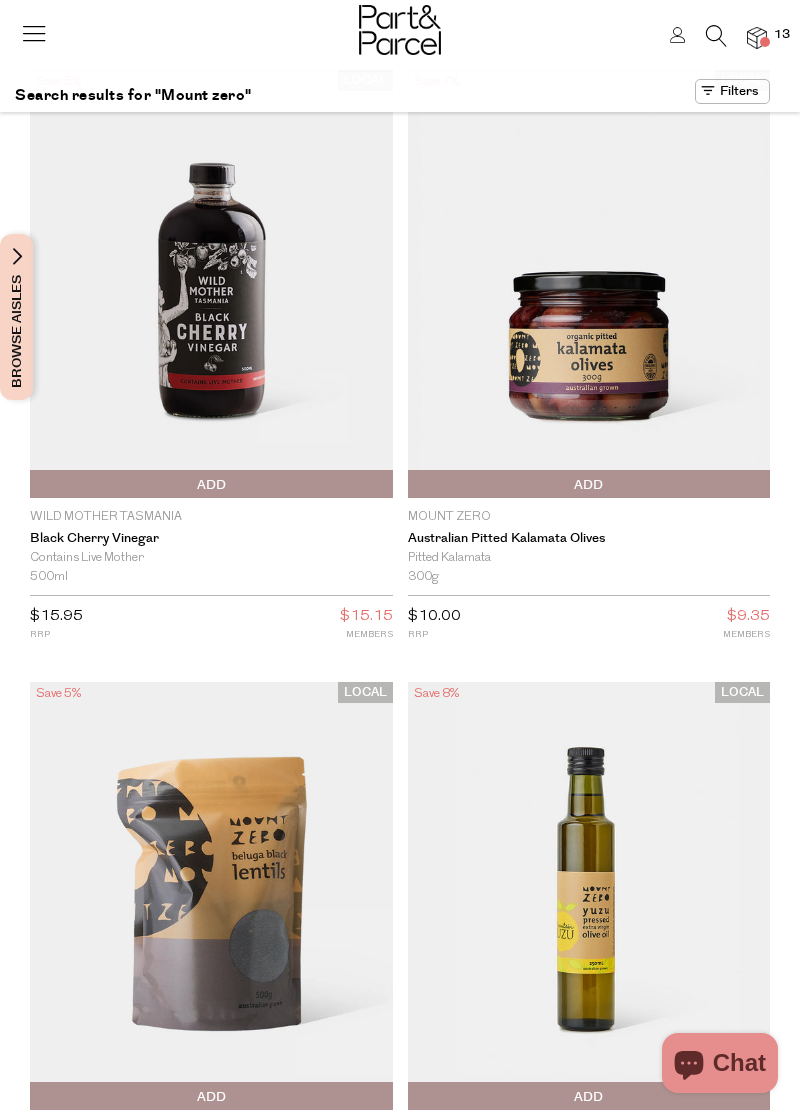 click on "13" at bounding box center [782, 35] 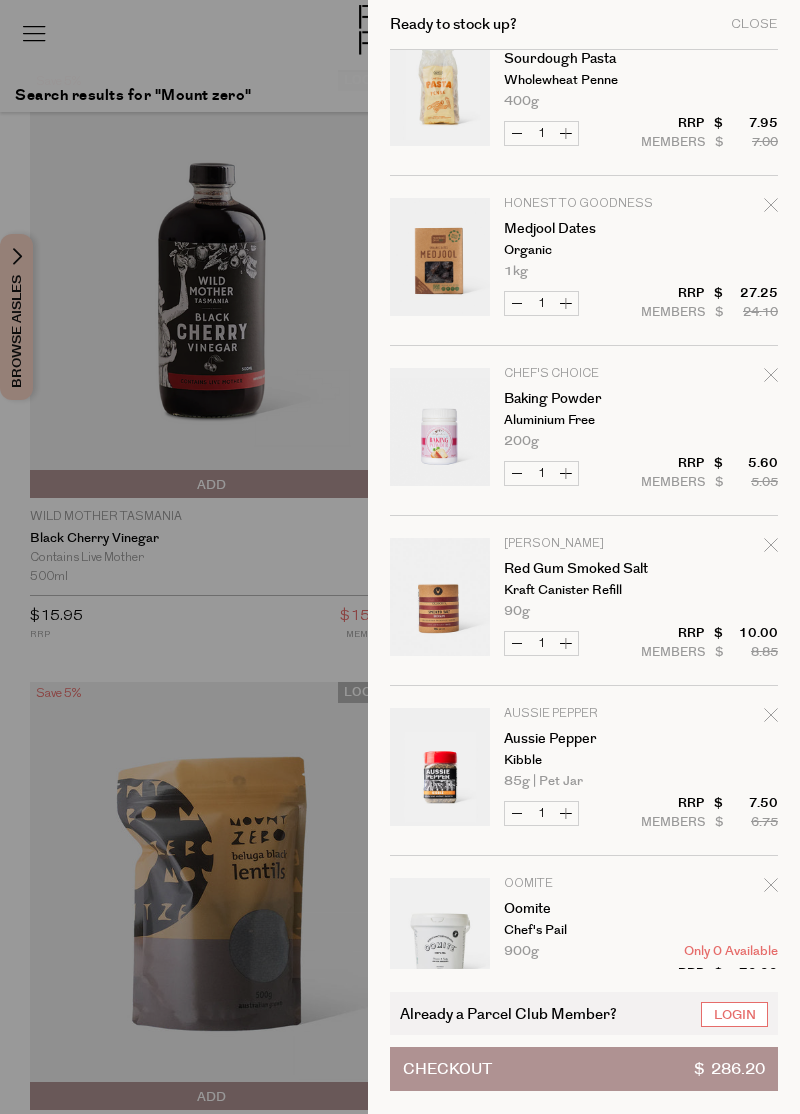 scroll, scrollTop: 1060, scrollLeft: 0, axis: vertical 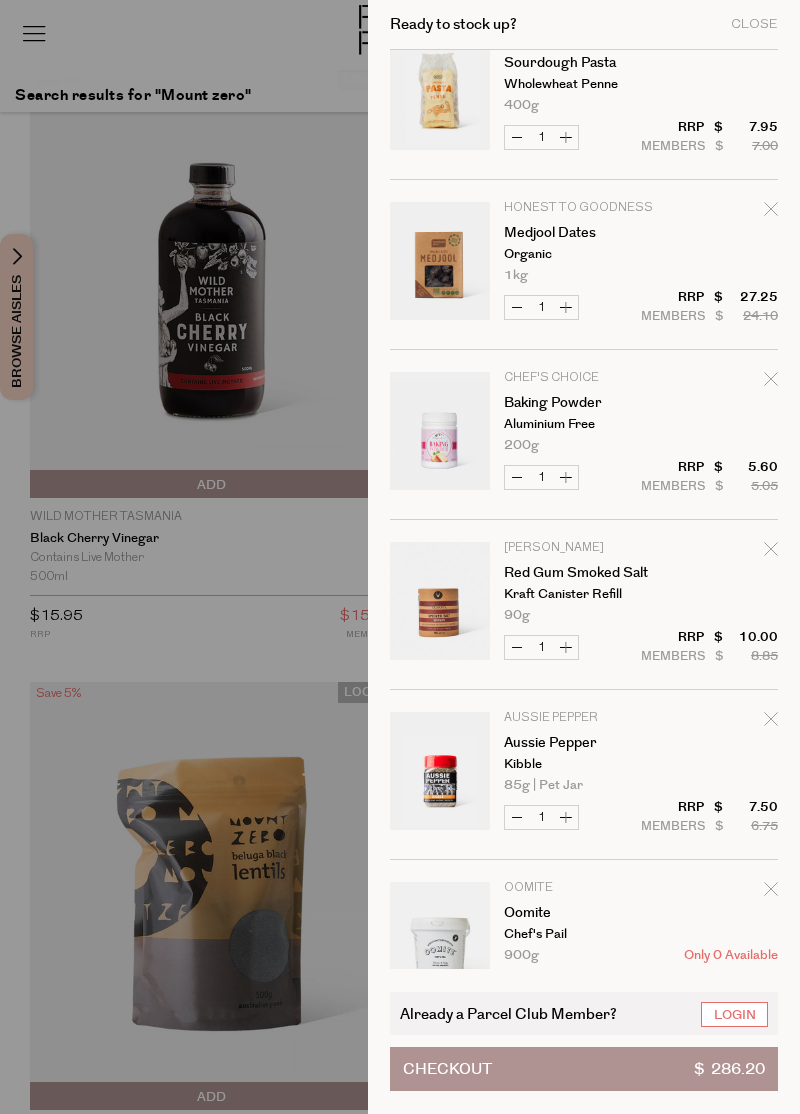 click at bounding box center [400, 557] 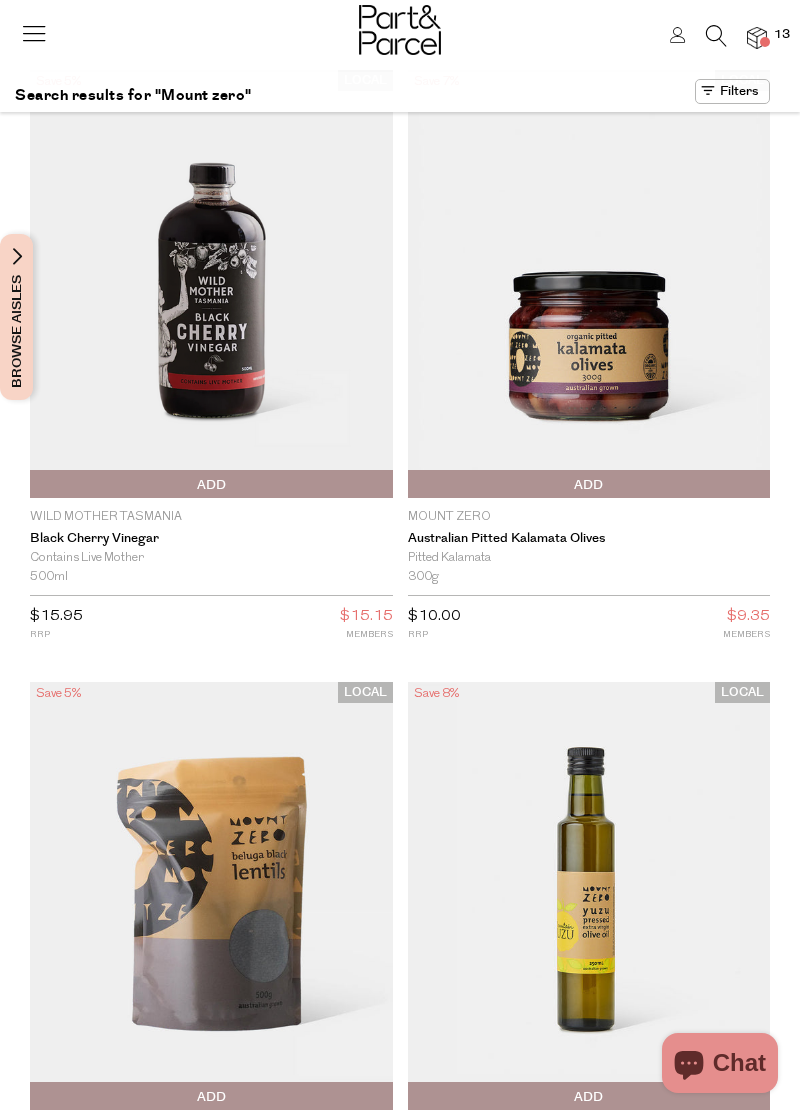 click at bounding box center [400, 30] 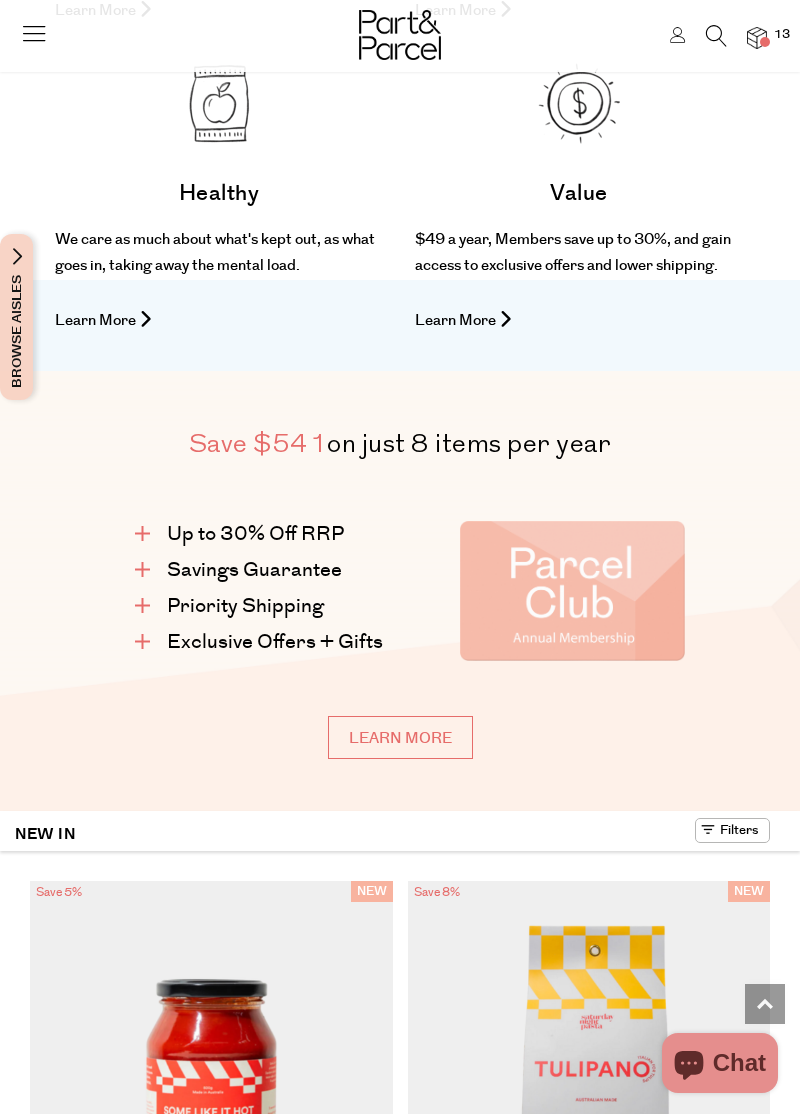 scroll, scrollTop: 1426, scrollLeft: 0, axis: vertical 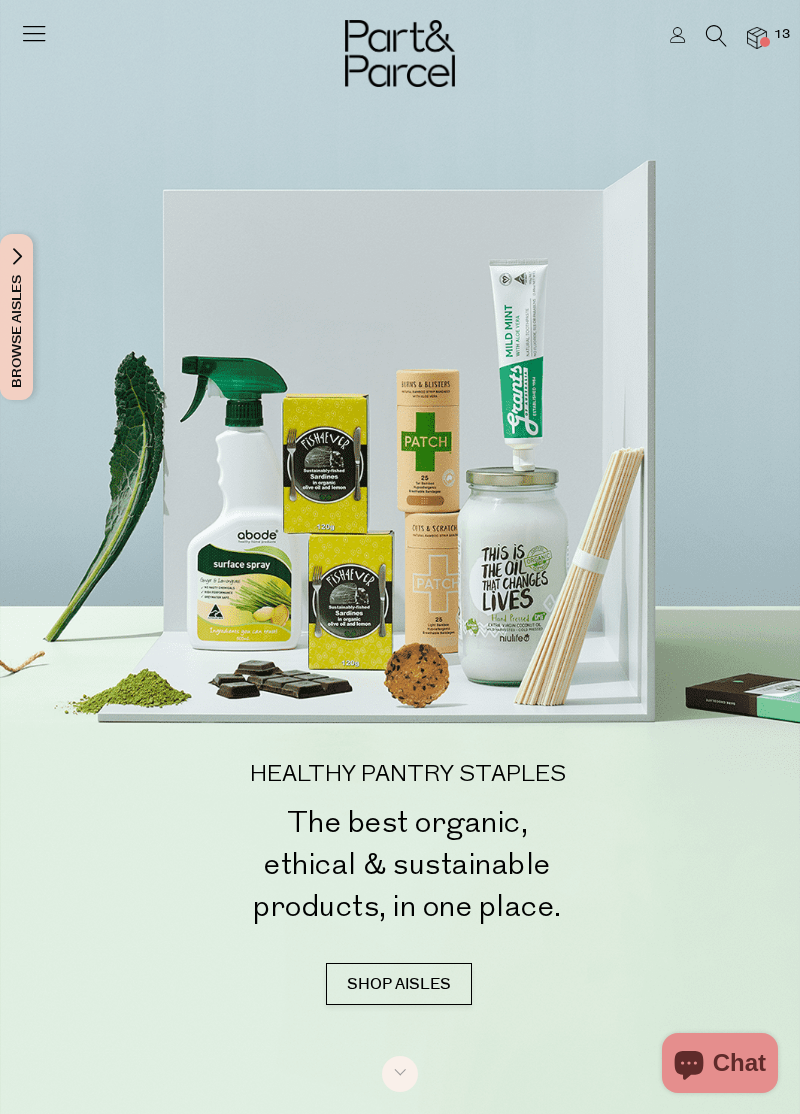 click at bounding box center (716, 36) 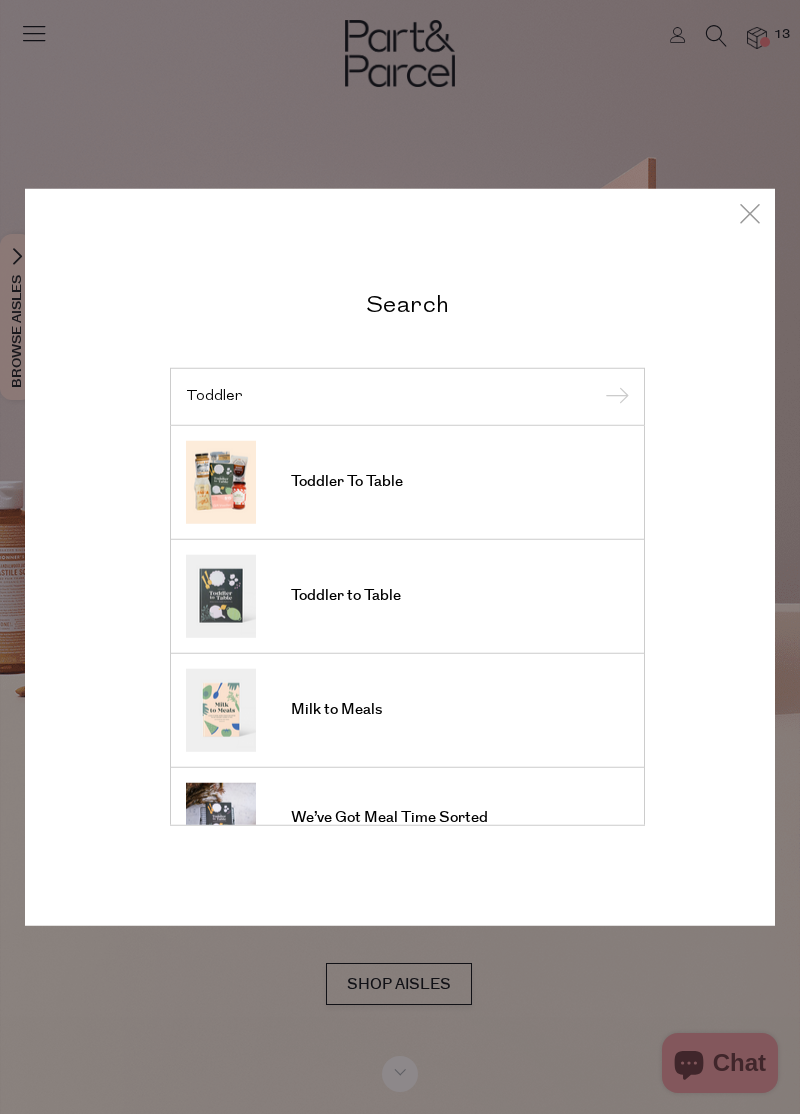 type on "Toddler" 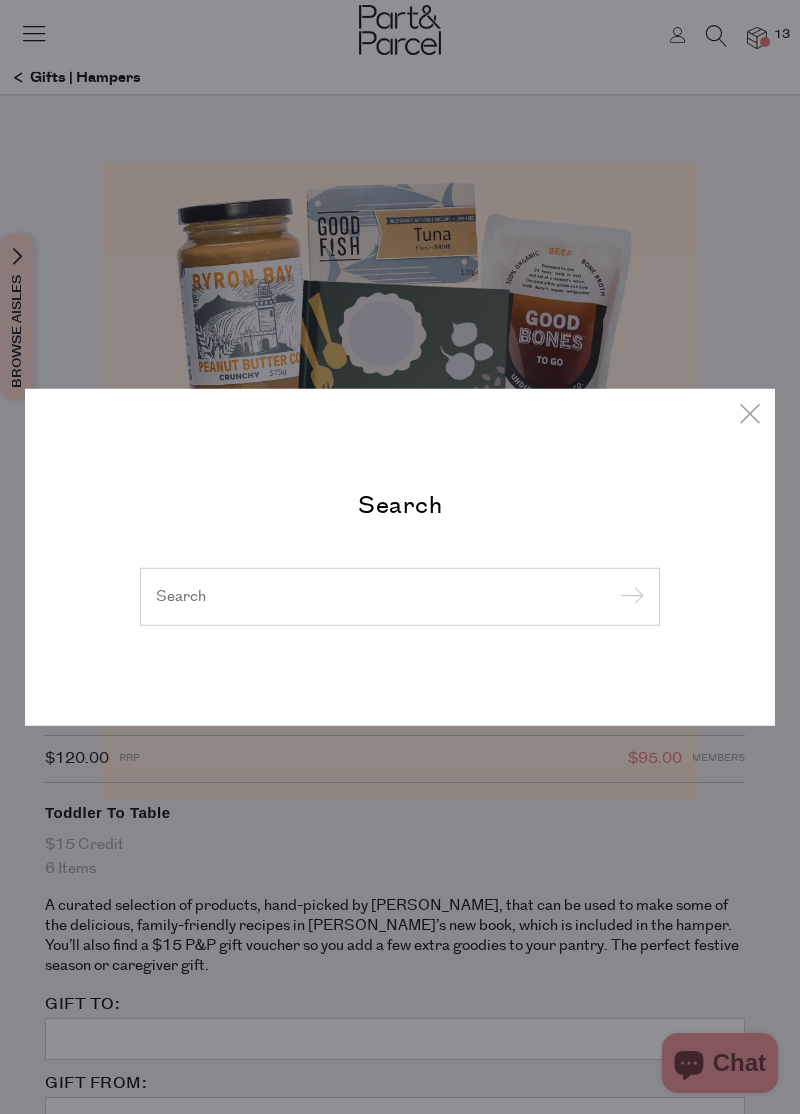 scroll, scrollTop: 0, scrollLeft: 0, axis: both 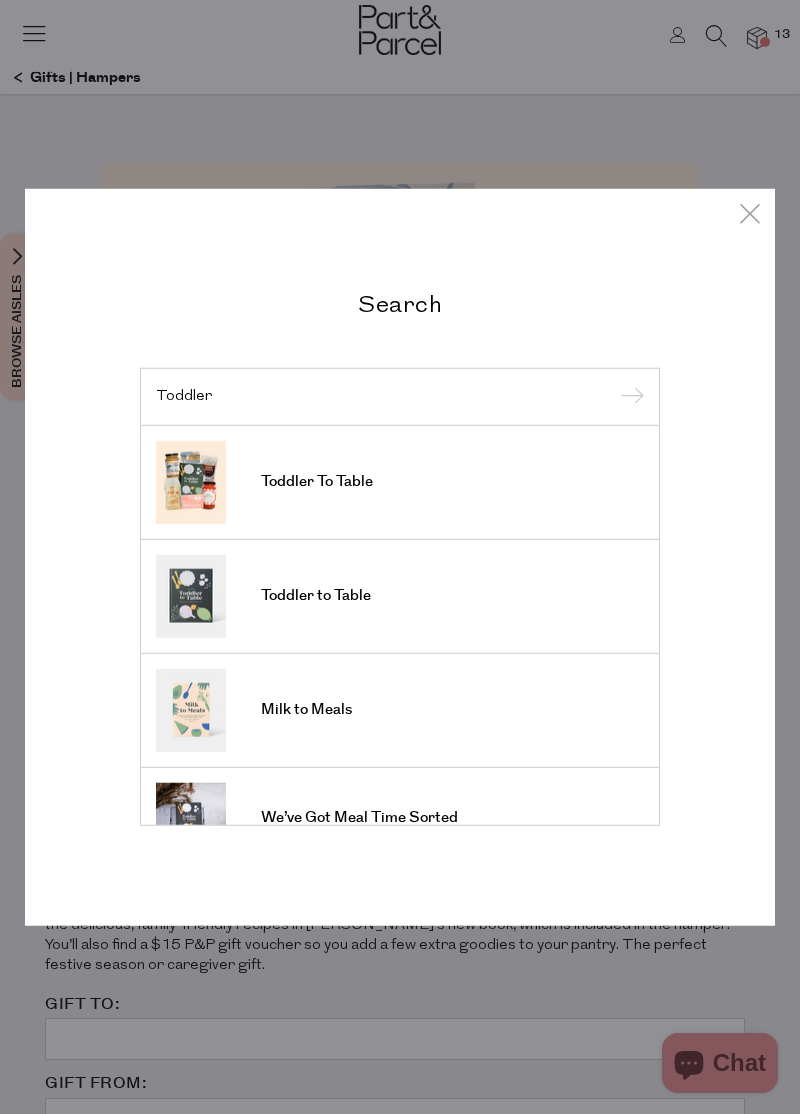 type on "Toddler" 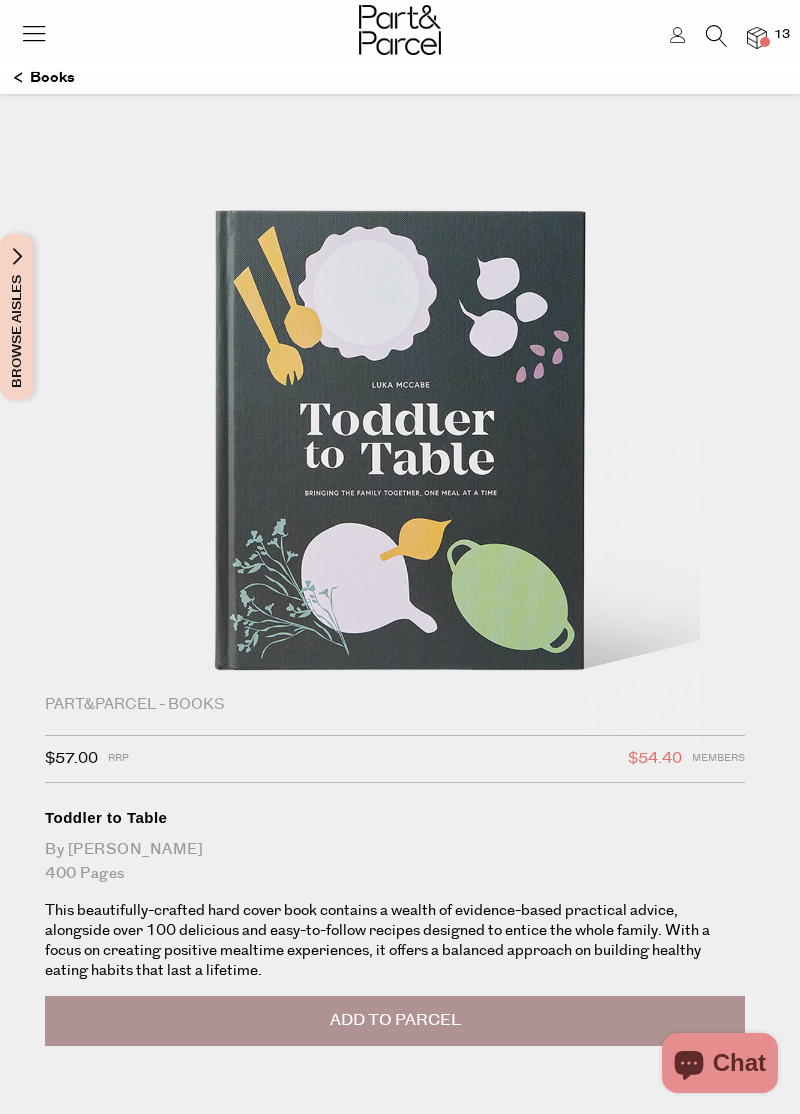 scroll, scrollTop: 0, scrollLeft: 0, axis: both 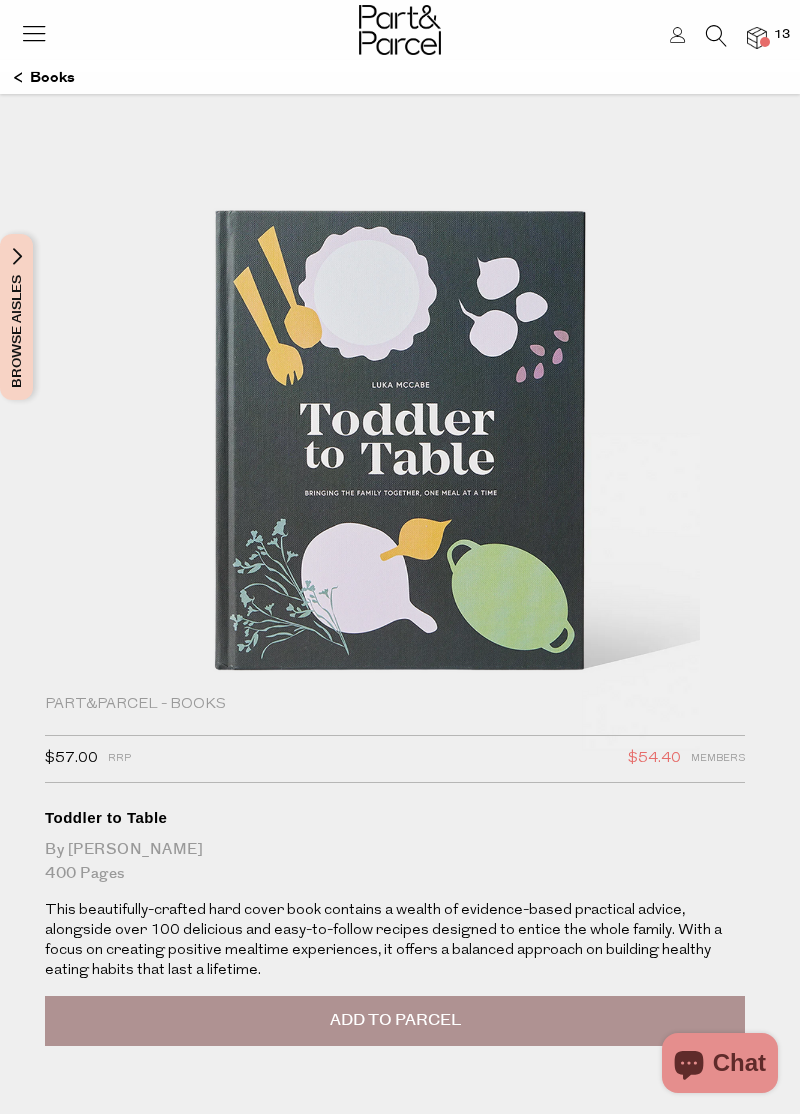click on "Add to Parcel" at bounding box center [395, 1021] 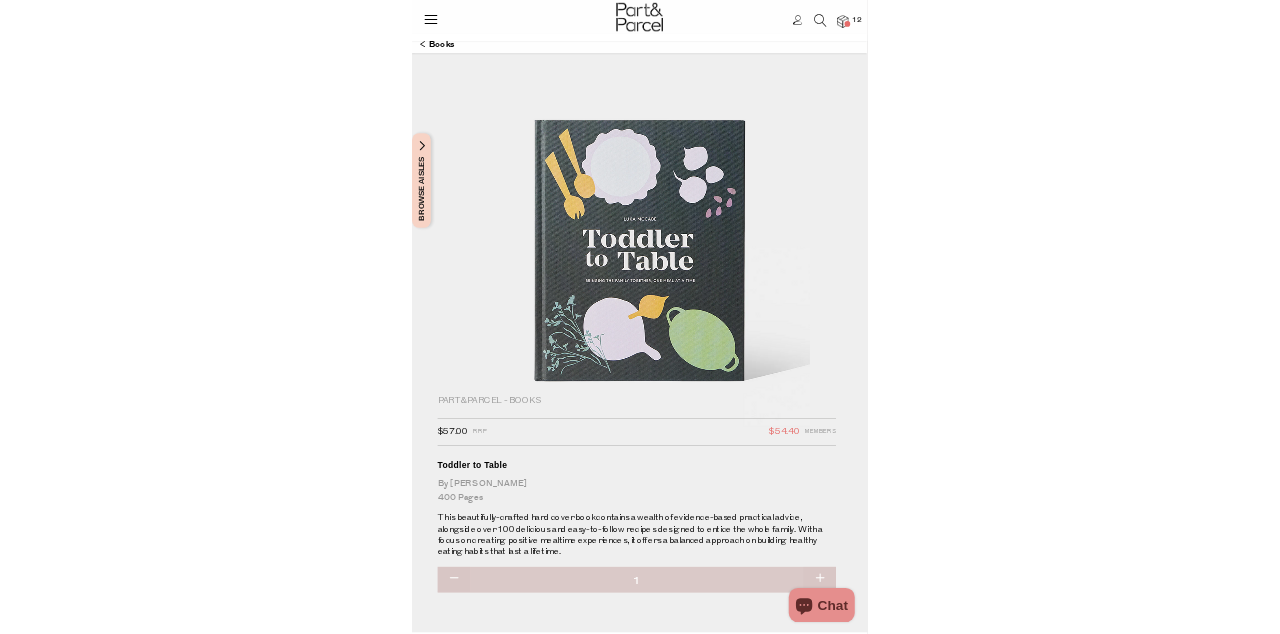 scroll, scrollTop: 0, scrollLeft: 0, axis: both 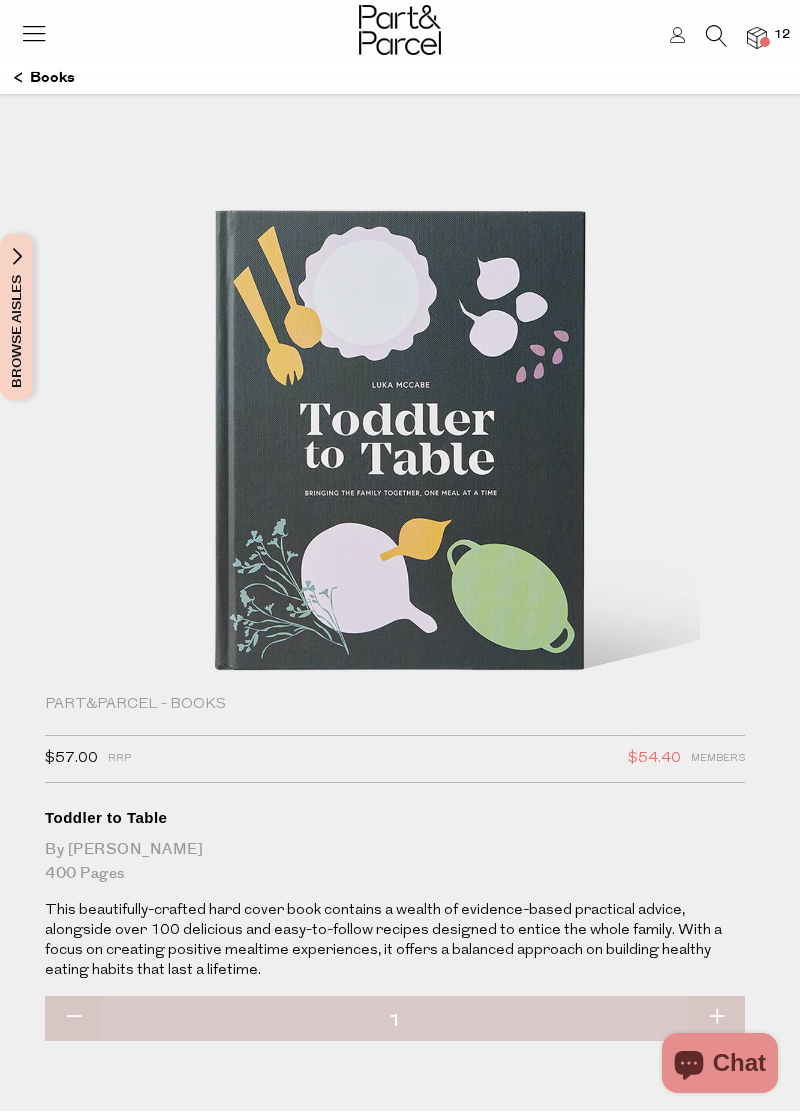 click at bounding box center [757, 38] 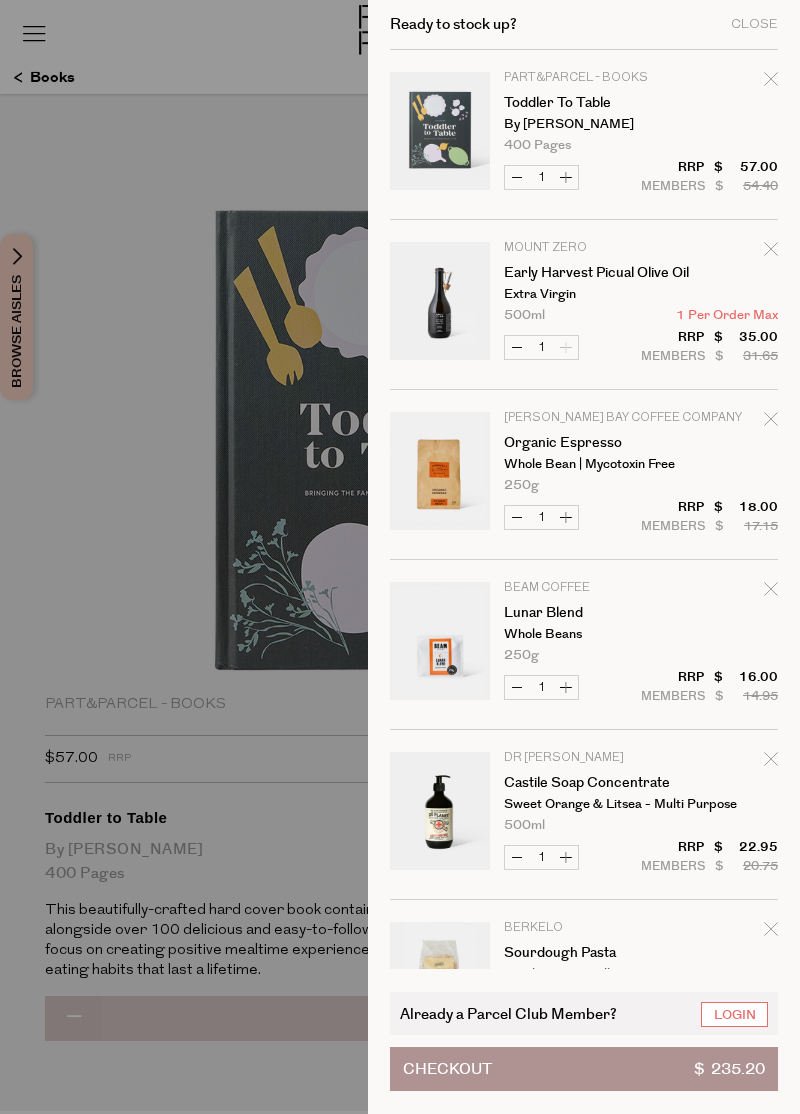click 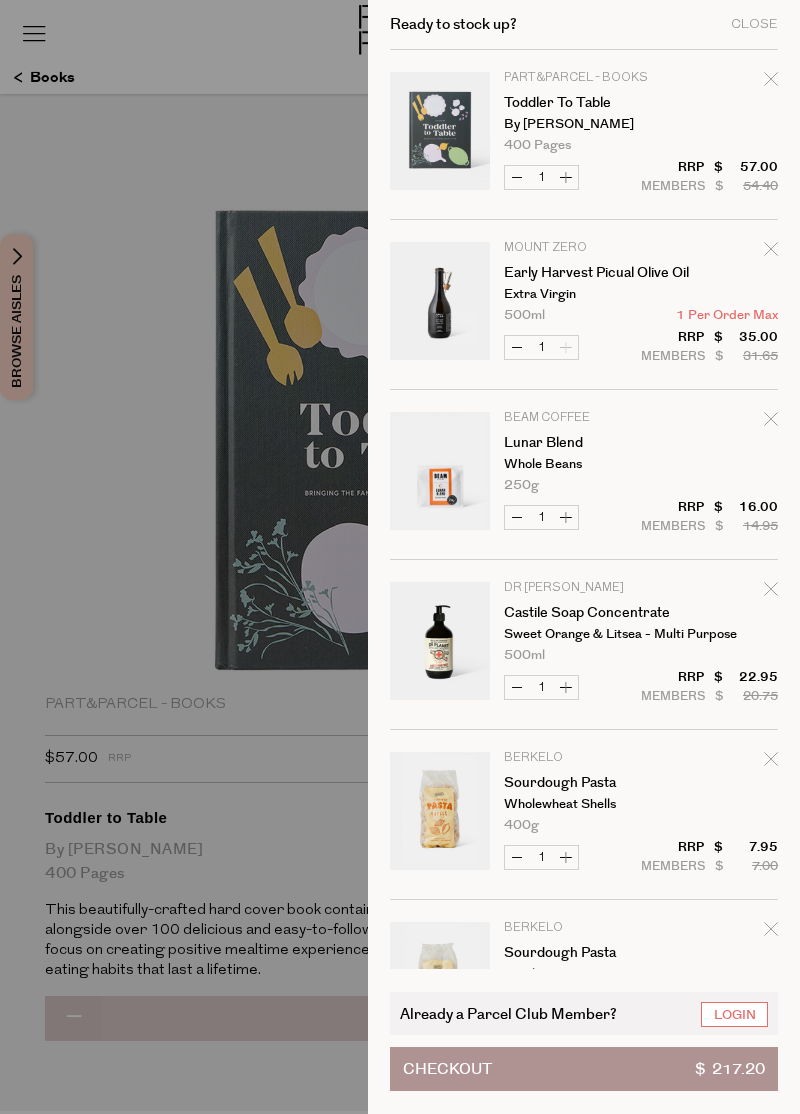 click at bounding box center (771, 422) 